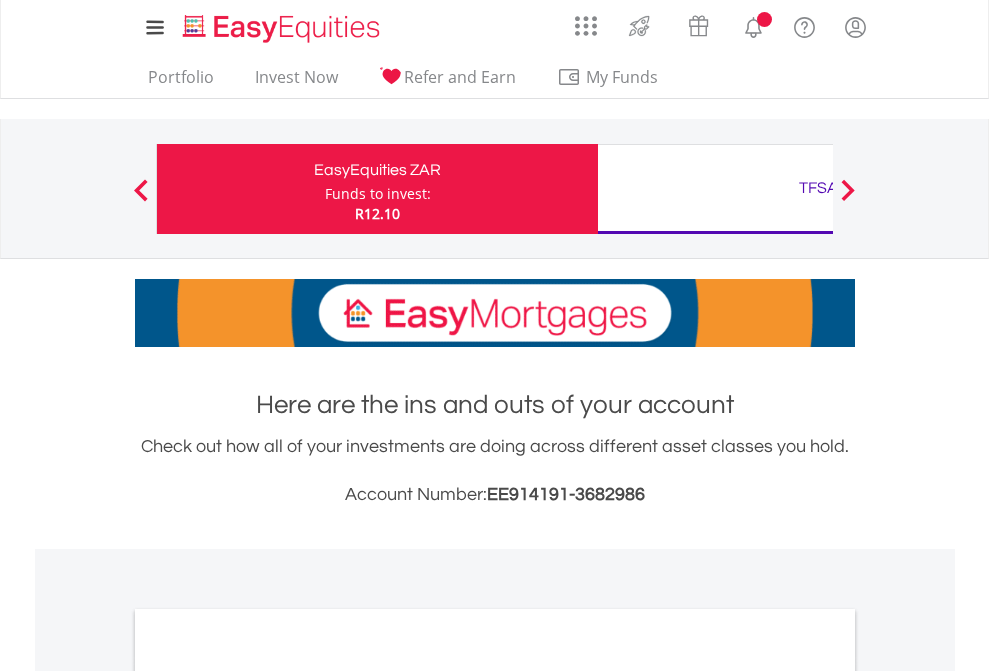 scroll, scrollTop: 0, scrollLeft: 0, axis: both 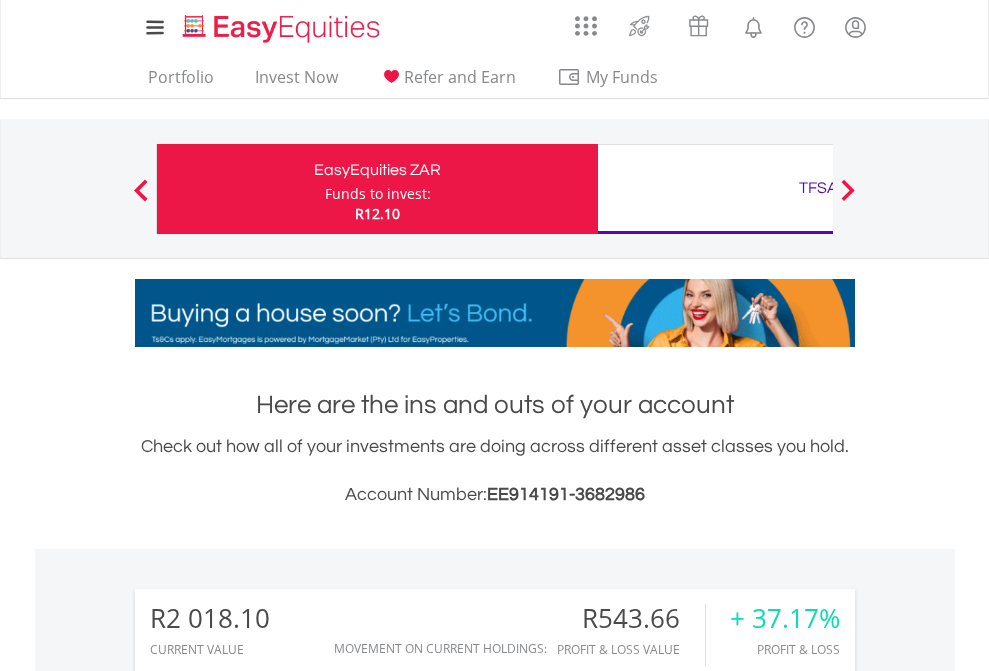 click on "Funds to invest:" at bounding box center [378, 194] 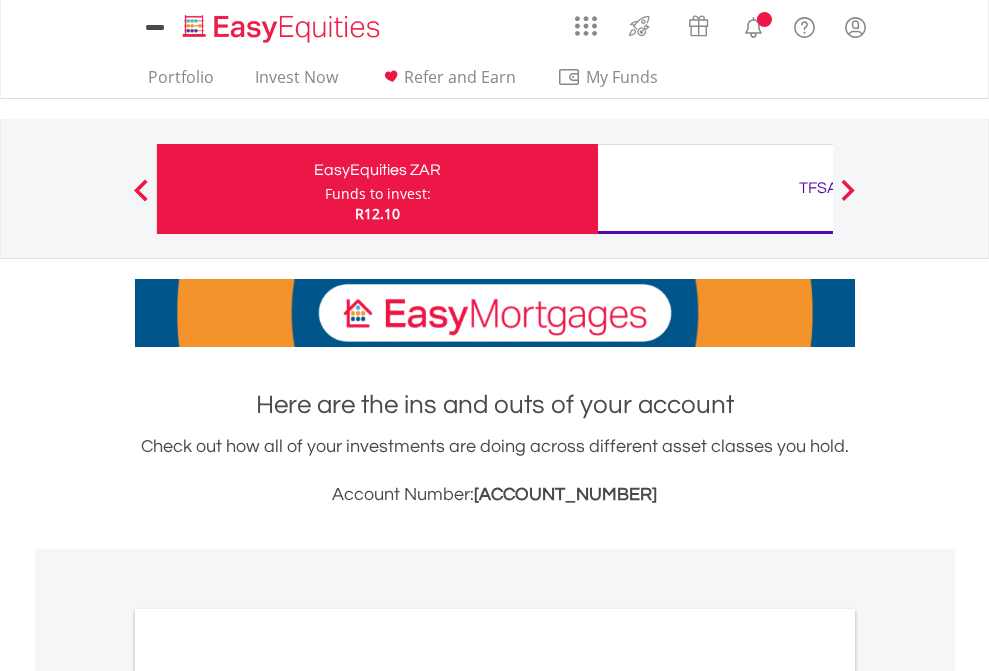 scroll, scrollTop: 0, scrollLeft: 0, axis: both 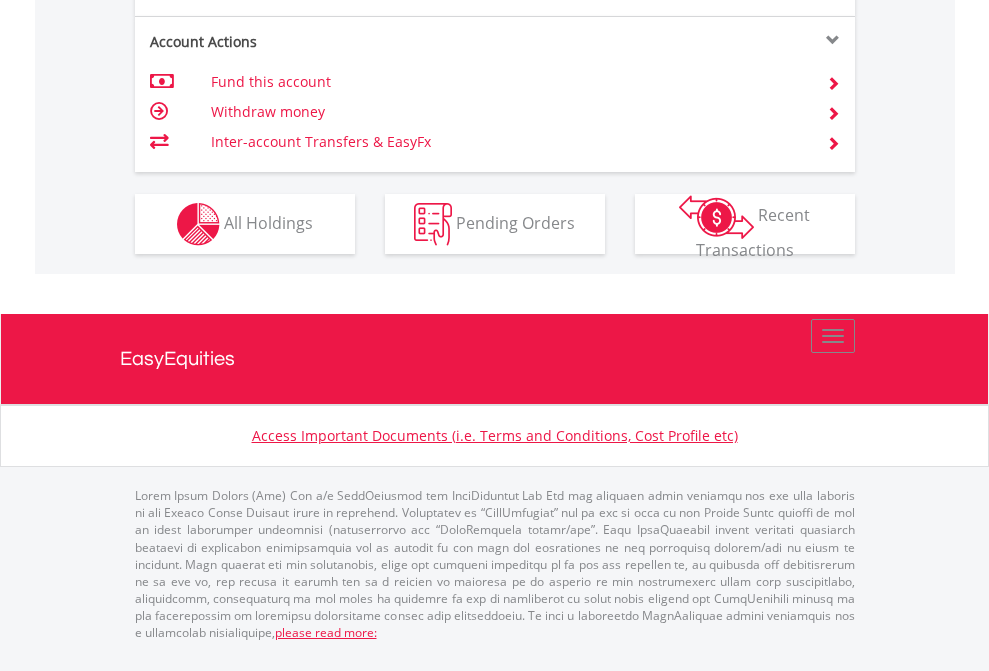 click on "Investment types" at bounding box center (706, -337) 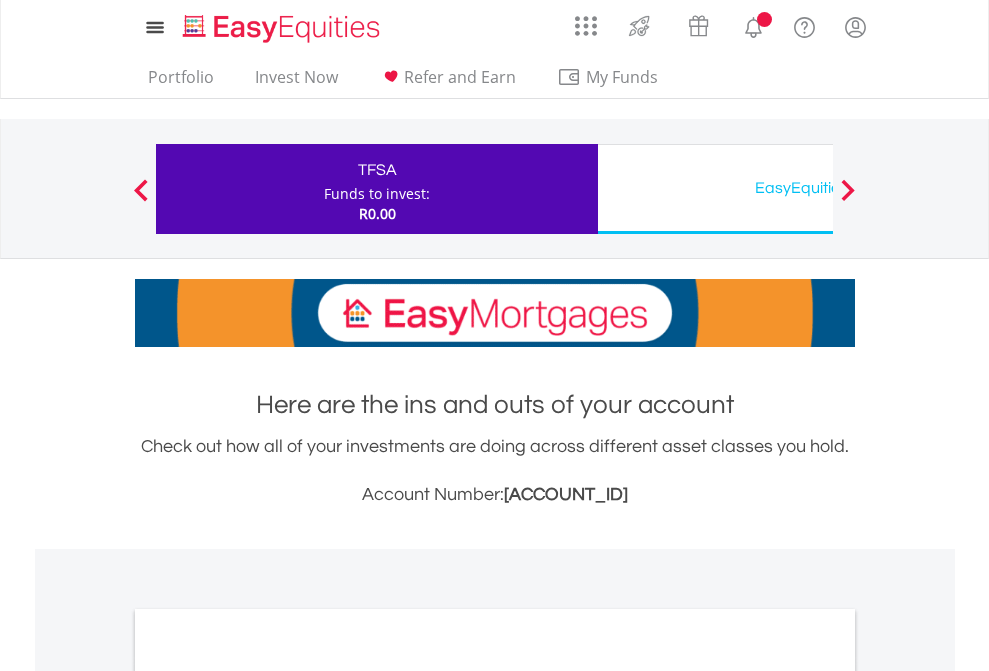 scroll, scrollTop: 0, scrollLeft: 0, axis: both 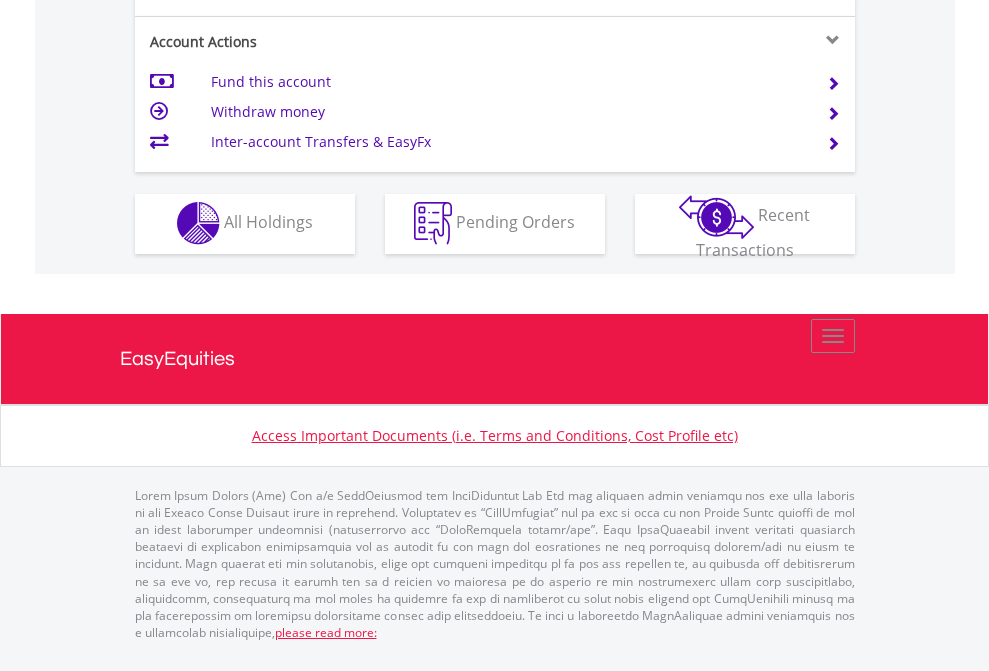 click on "Investment types" at bounding box center (706, -353) 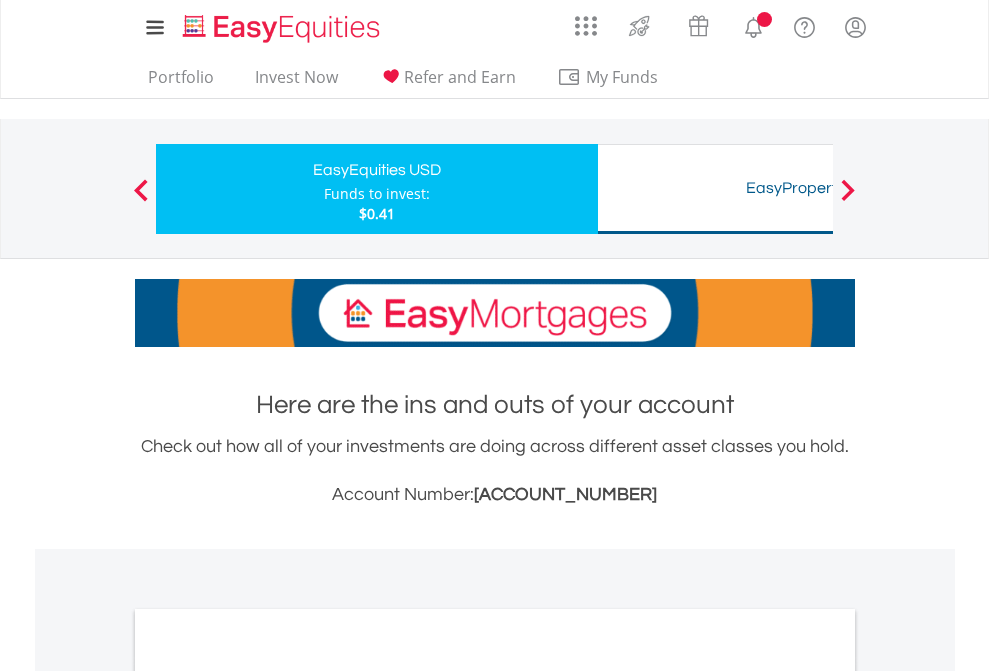 scroll, scrollTop: 0, scrollLeft: 0, axis: both 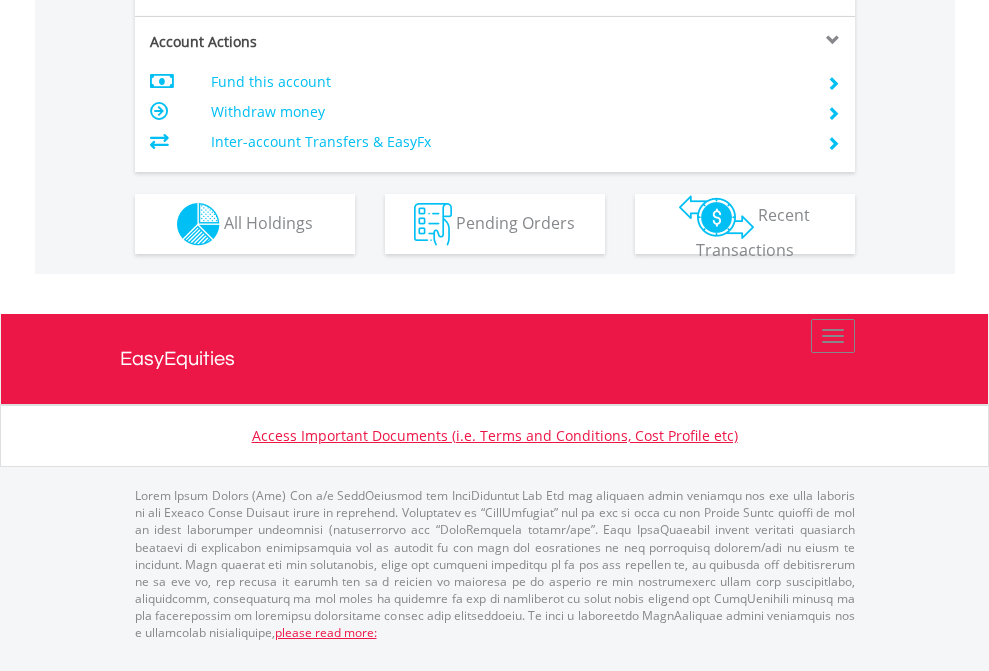 click on "Investment types" at bounding box center [706, -337] 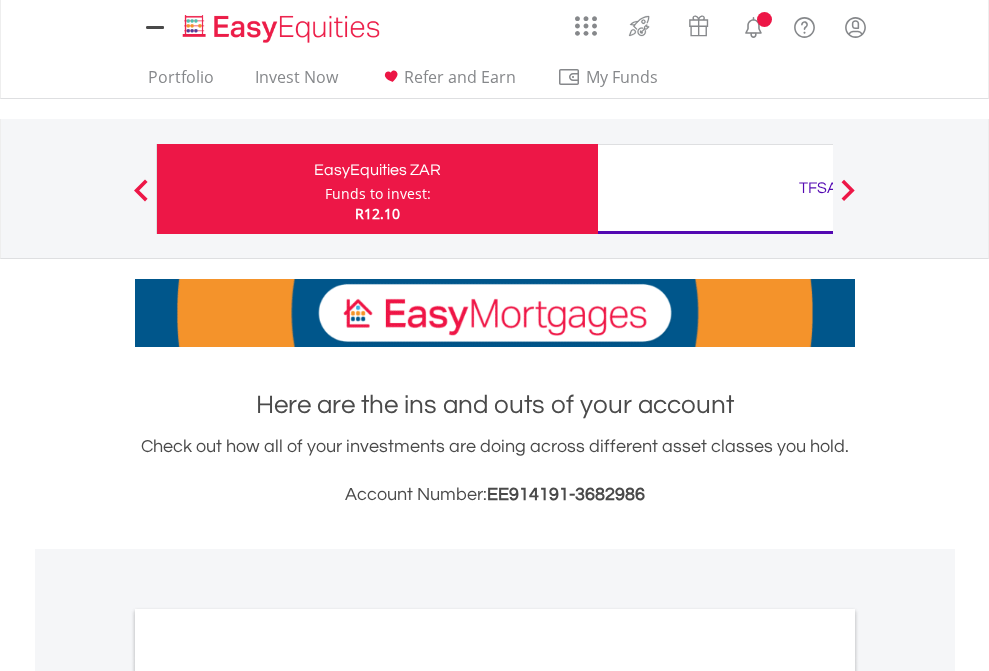 scroll, scrollTop: 0, scrollLeft: 0, axis: both 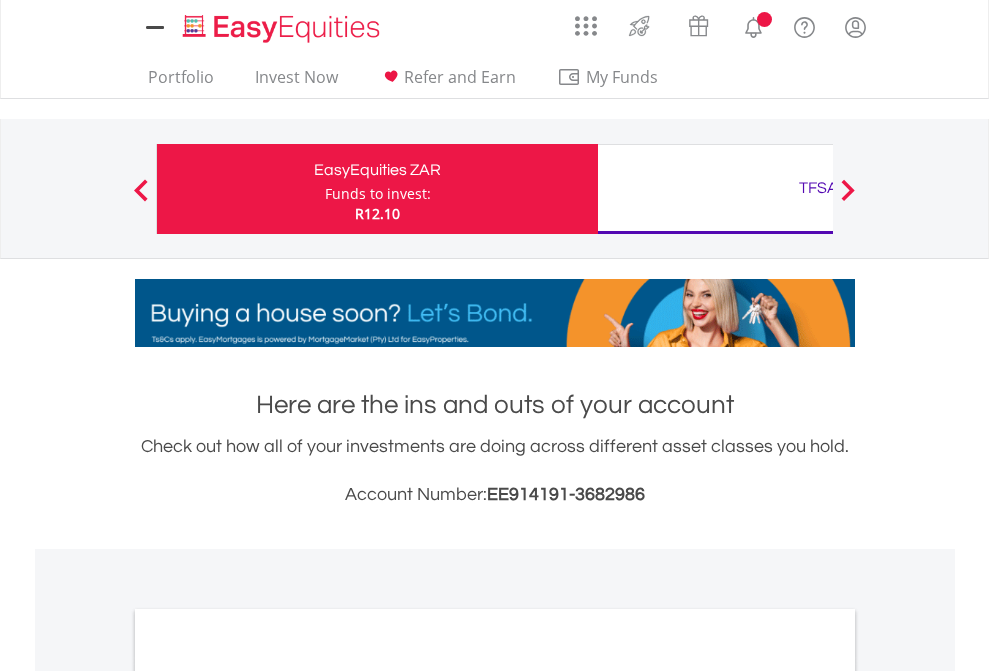 click on "All Holdings" at bounding box center (268, 1096) 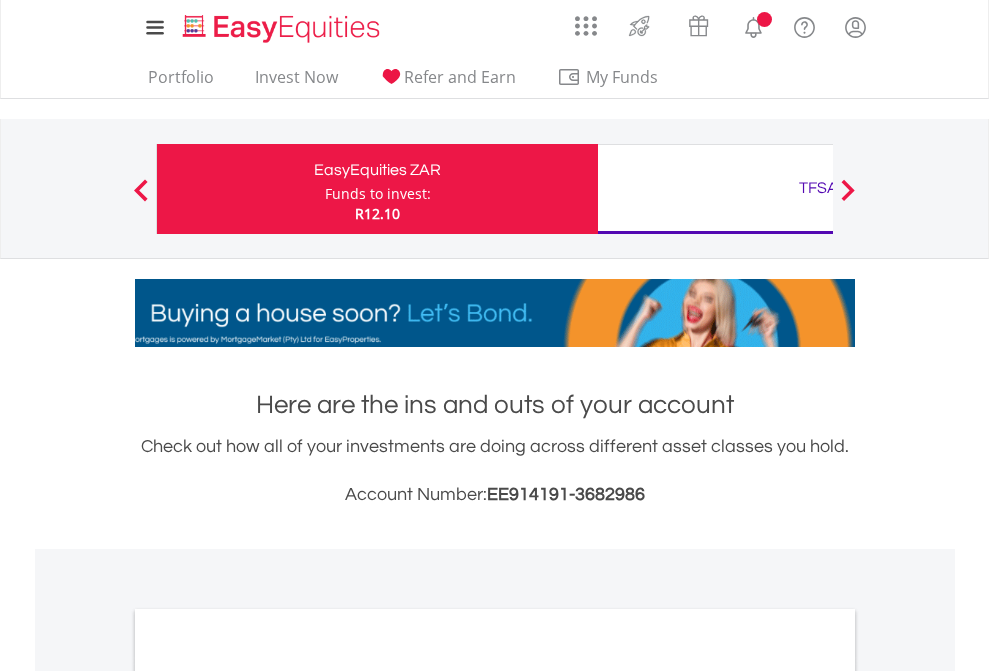 scroll, scrollTop: 1202, scrollLeft: 0, axis: vertical 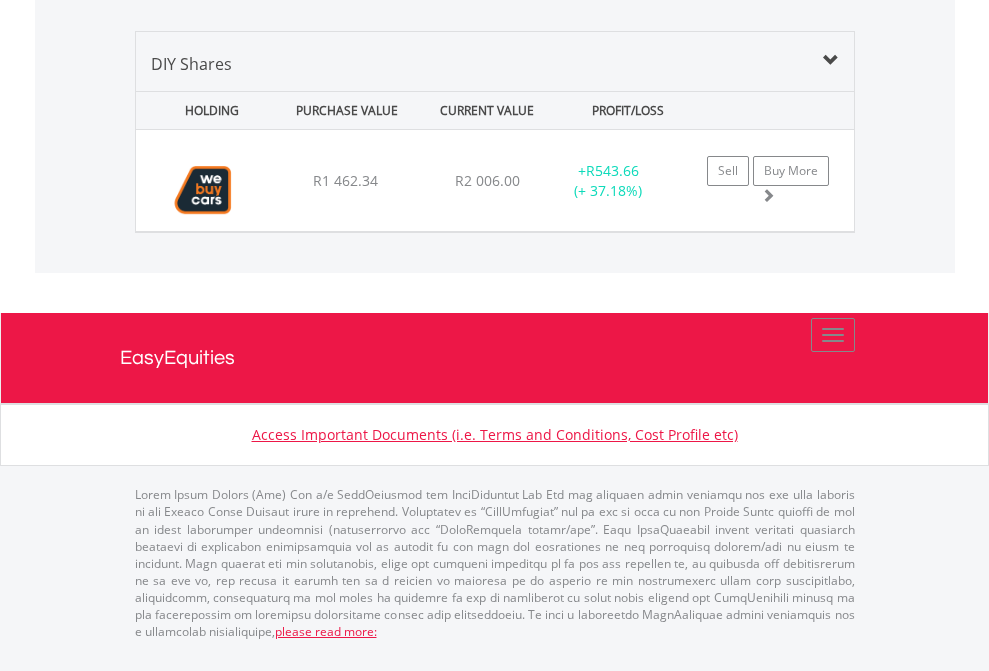 click on "TFSA" at bounding box center (818, -1339) 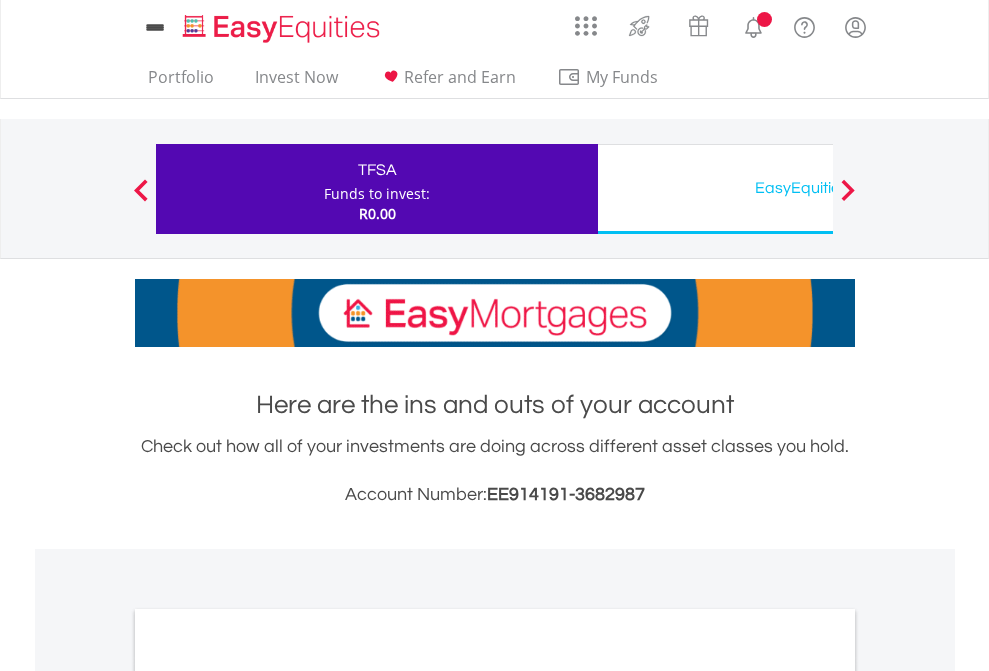 scroll, scrollTop: 1202, scrollLeft: 0, axis: vertical 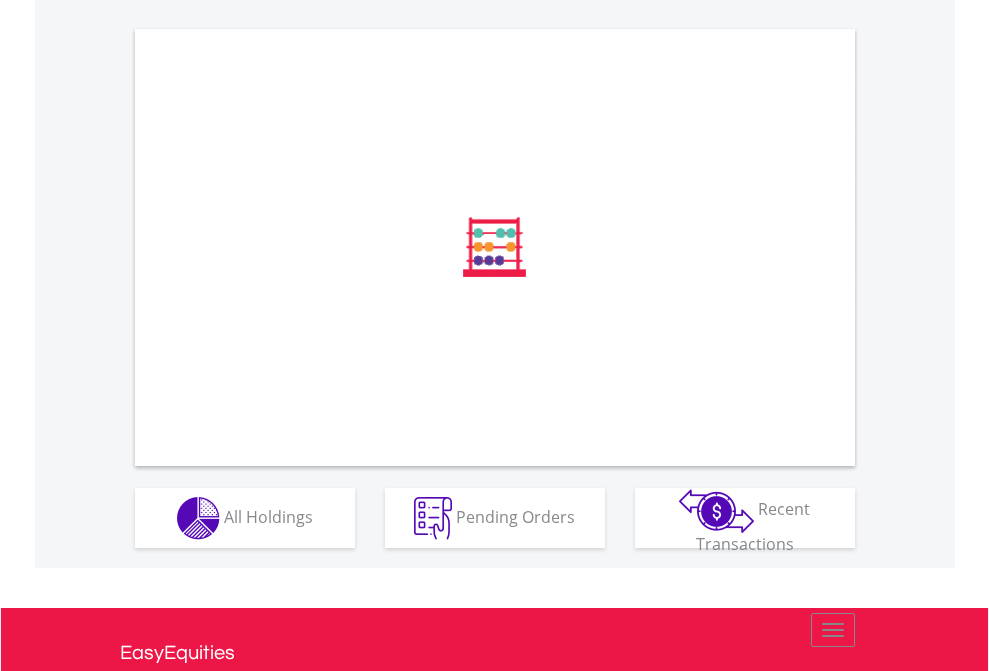 click on "All Holdings" at bounding box center [268, 516] 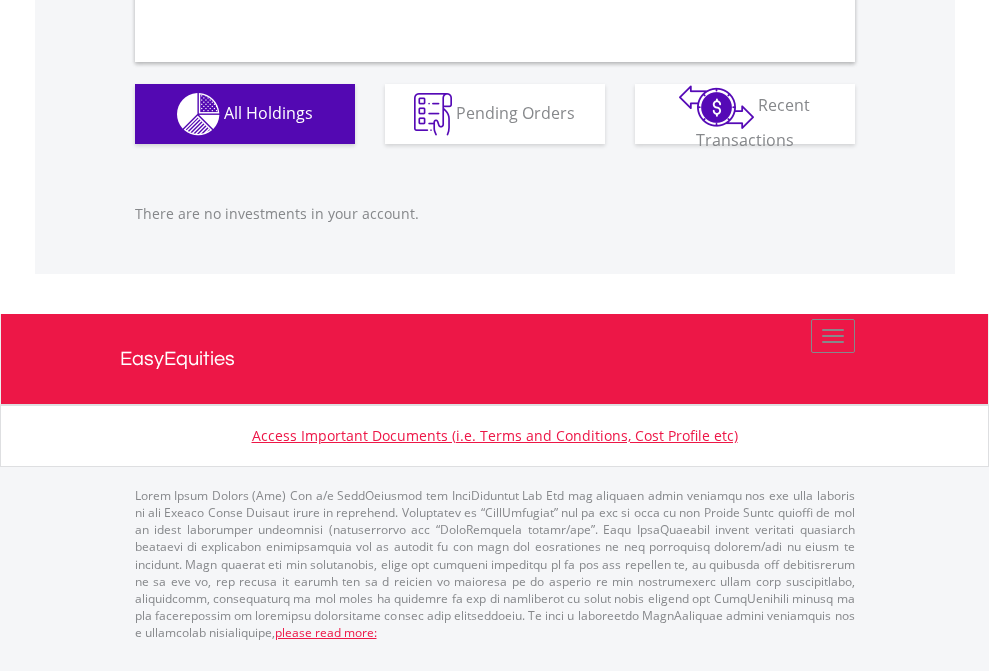 scroll, scrollTop: 1980, scrollLeft: 0, axis: vertical 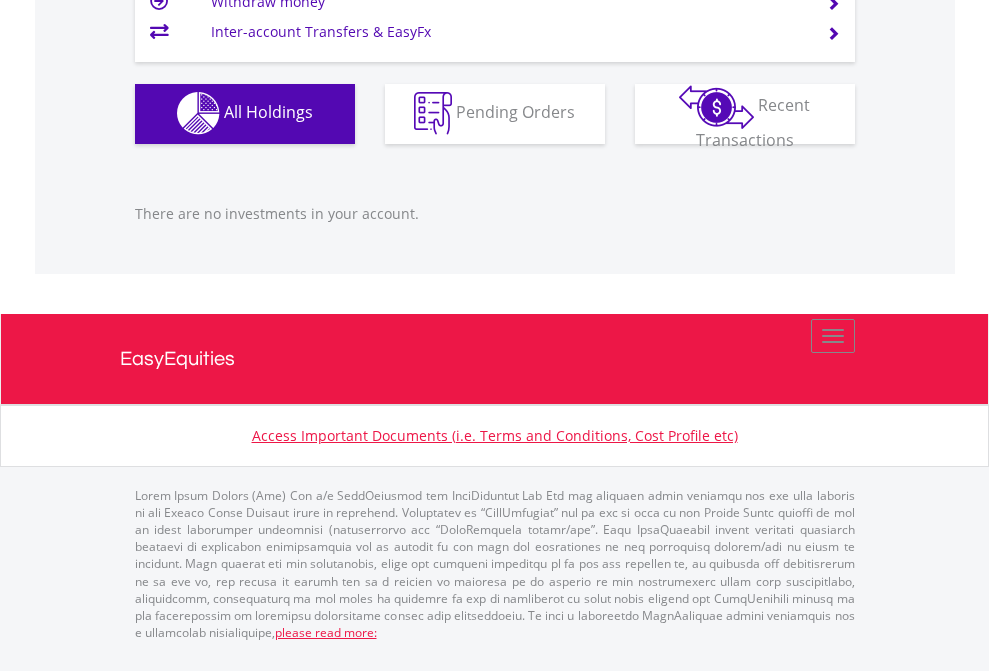 click on "EasyEquities USD" at bounding box center [818, -1142] 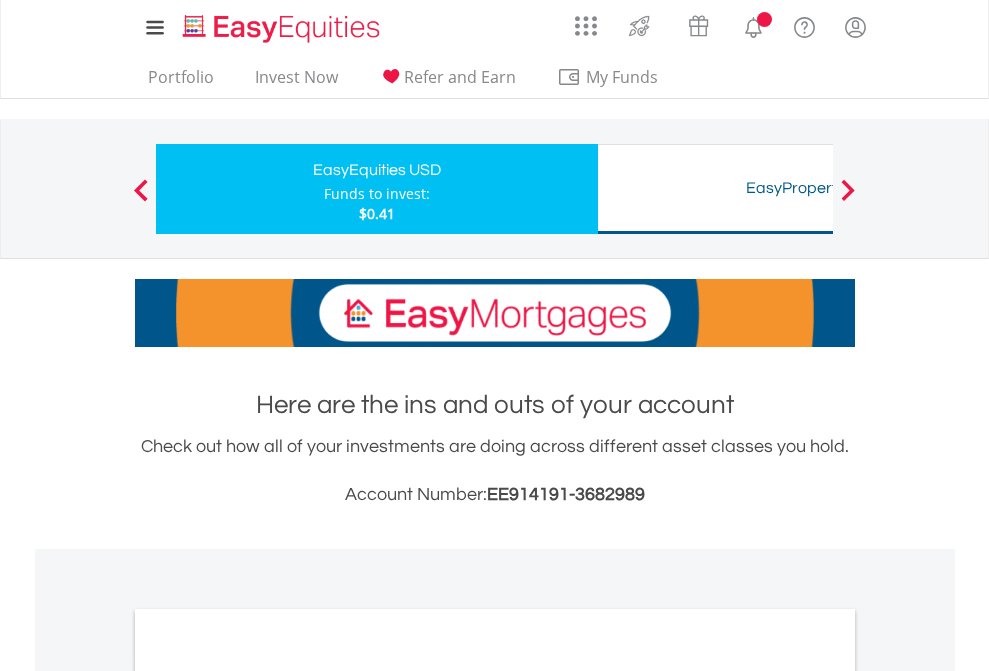scroll, scrollTop: 0, scrollLeft: 0, axis: both 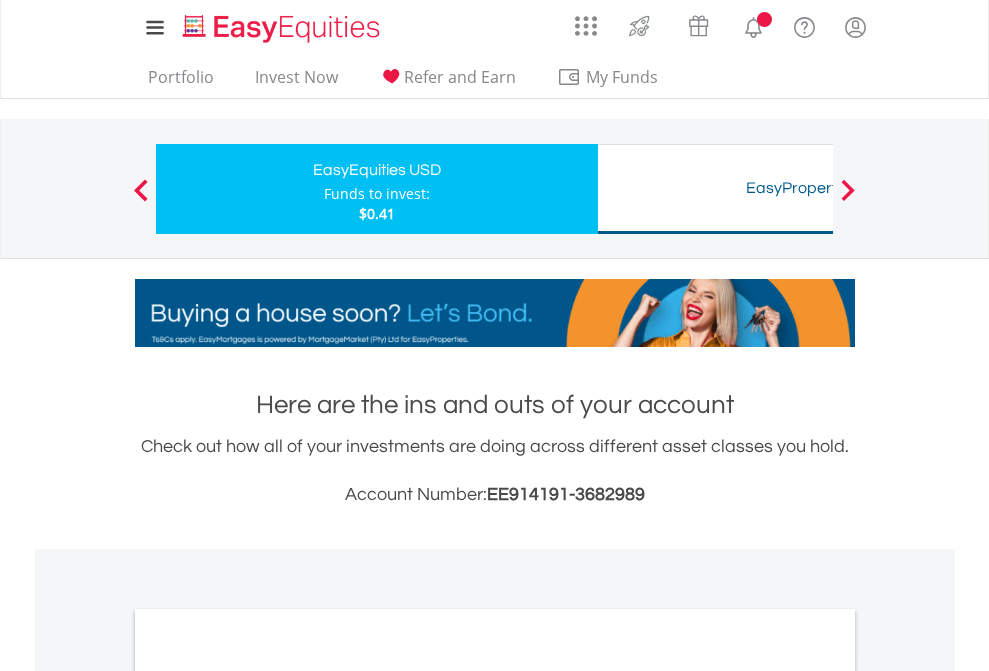 click on "All Holdings" at bounding box center [268, 1096] 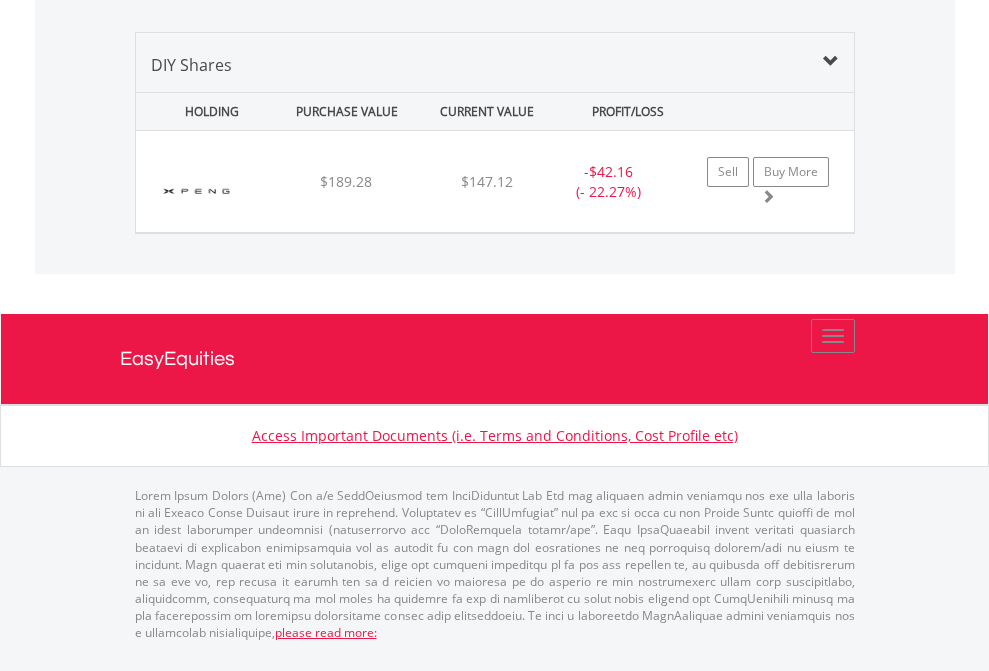 scroll, scrollTop: 2225, scrollLeft: 0, axis: vertical 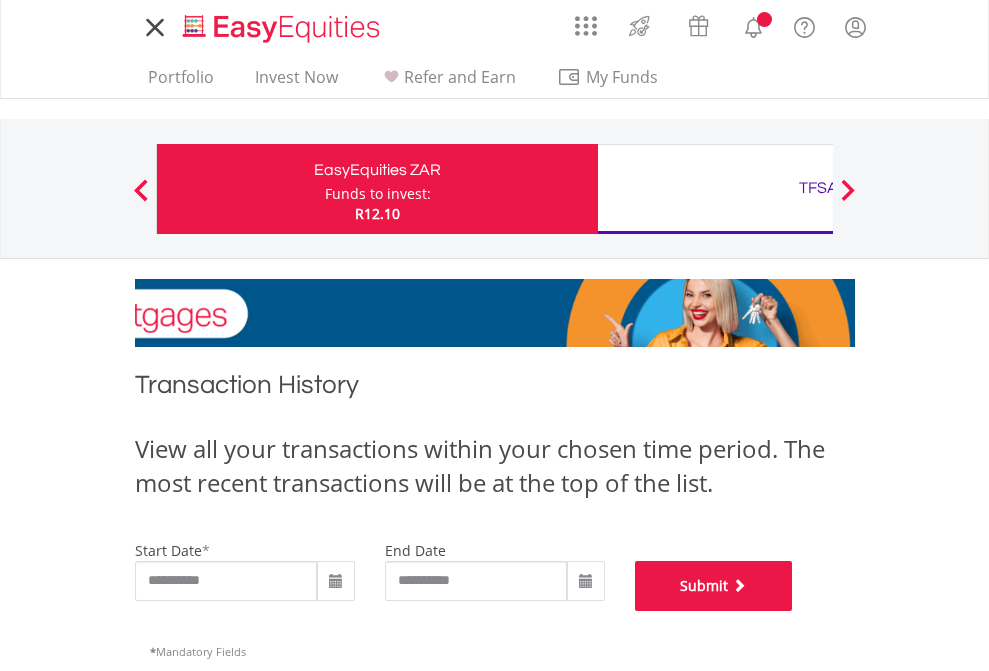 click on "Submit" at bounding box center (714, 586) 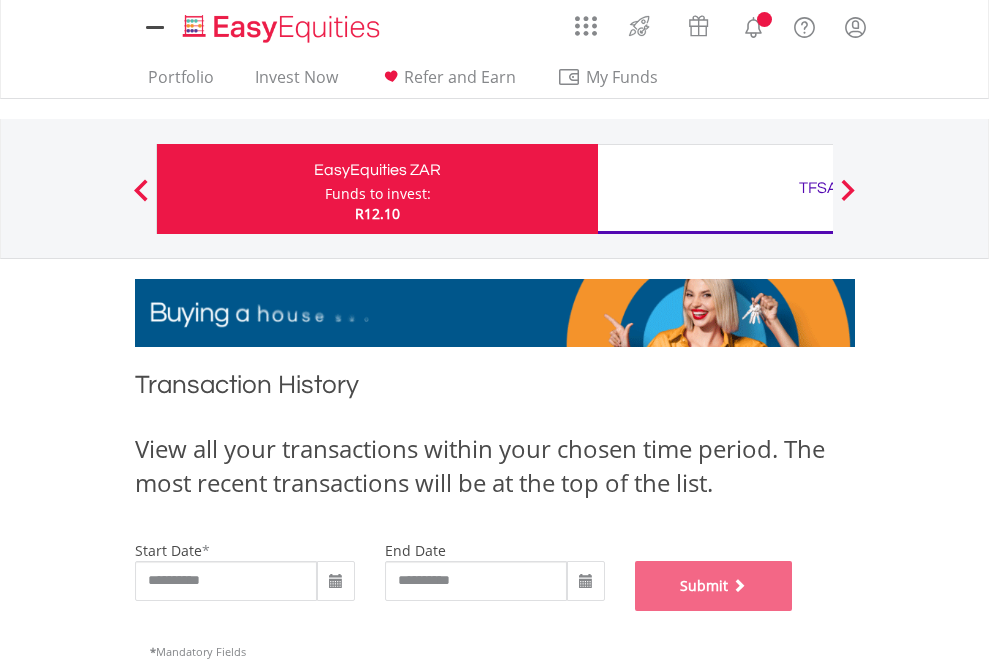 scroll, scrollTop: 811, scrollLeft: 0, axis: vertical 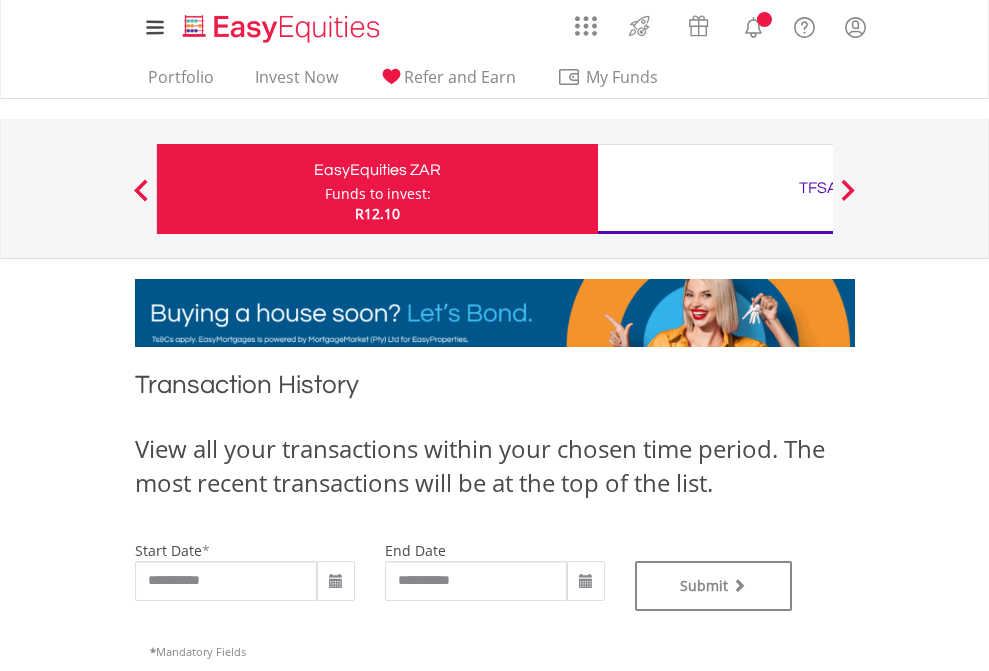 click on "TFSA" at bounding box center (818, 188) 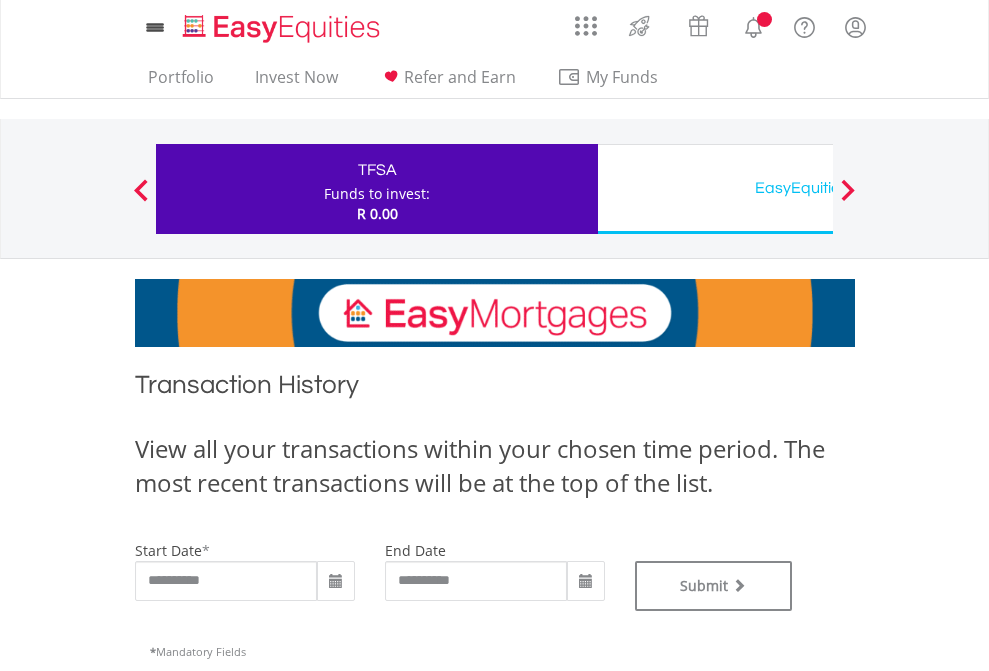 scroll, scrollTop: 0, scrollLeft: 0, axis: both 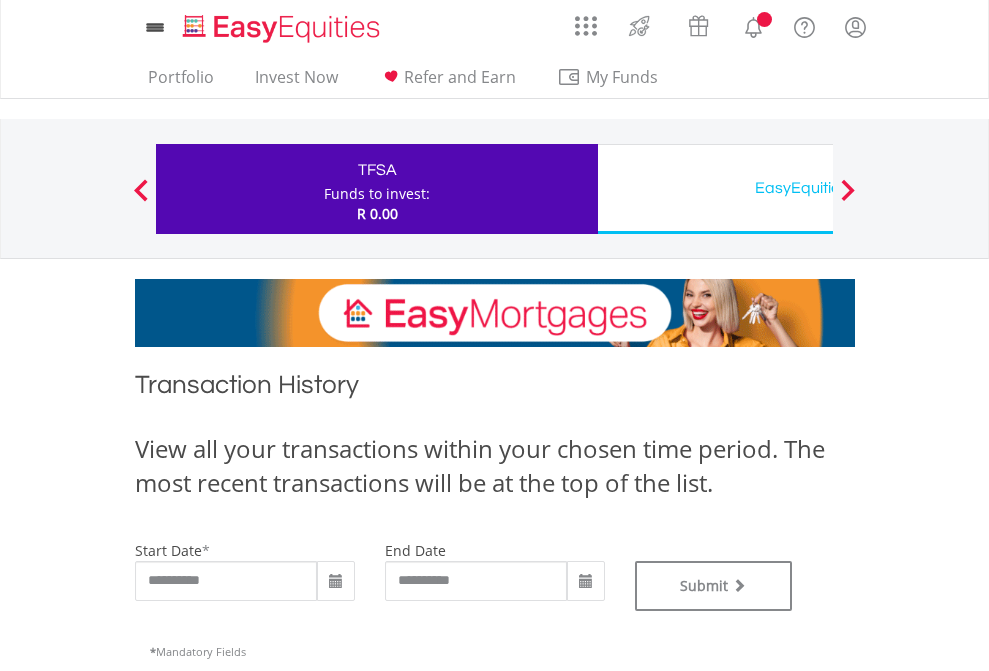 type on "**********" 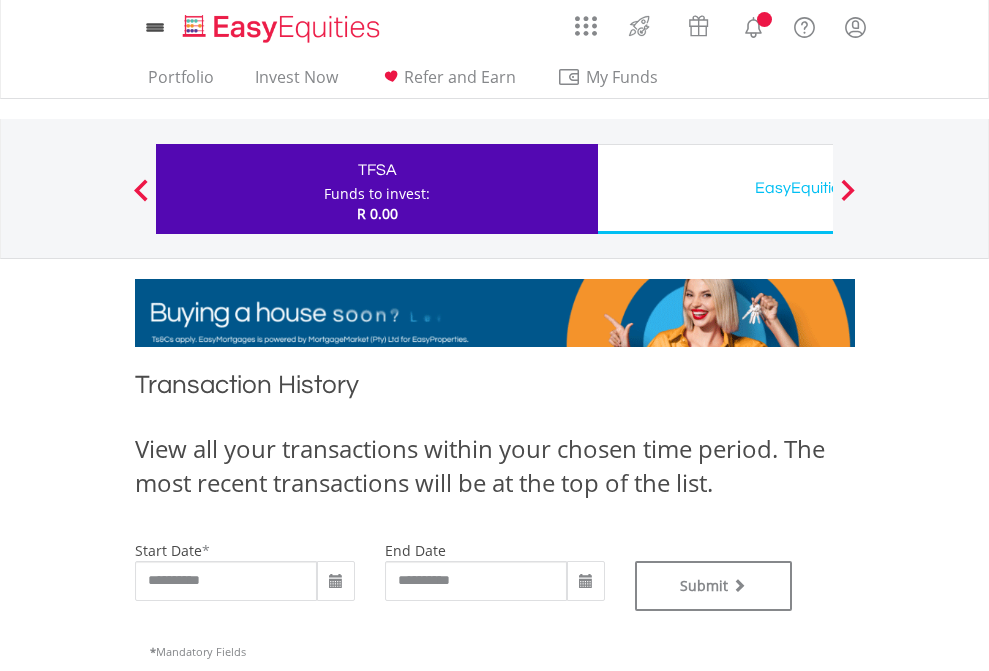type on "**********" 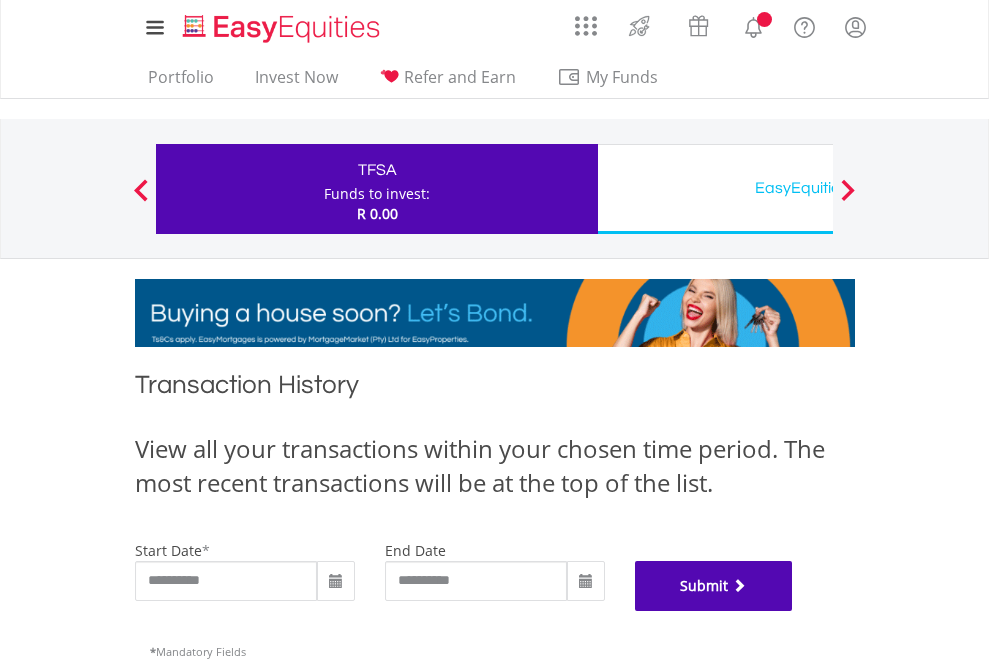 click on "Submit" at bounding box center [714, 586] 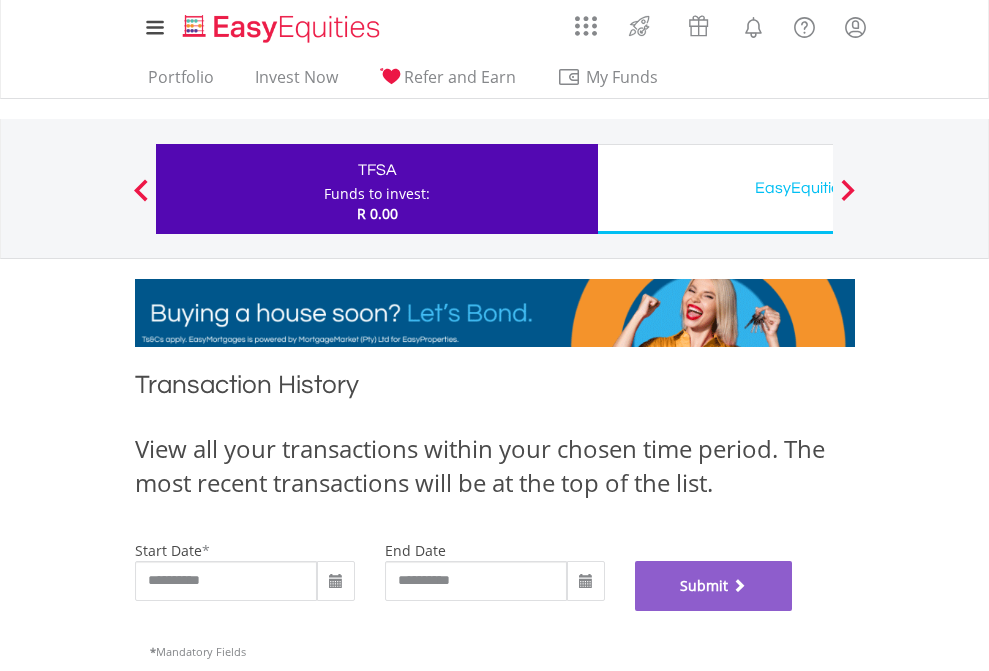 scroll, scrollTop: 811, scrollLeft: 0, axis: vertical 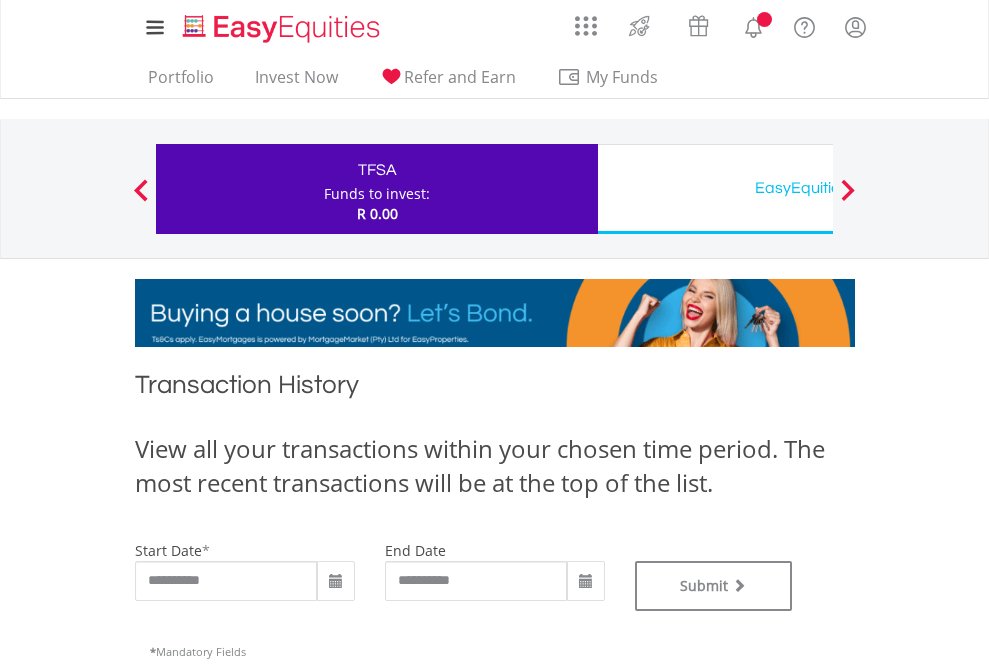 click on "EasyEquities USD" at bounding box center (818, 188) 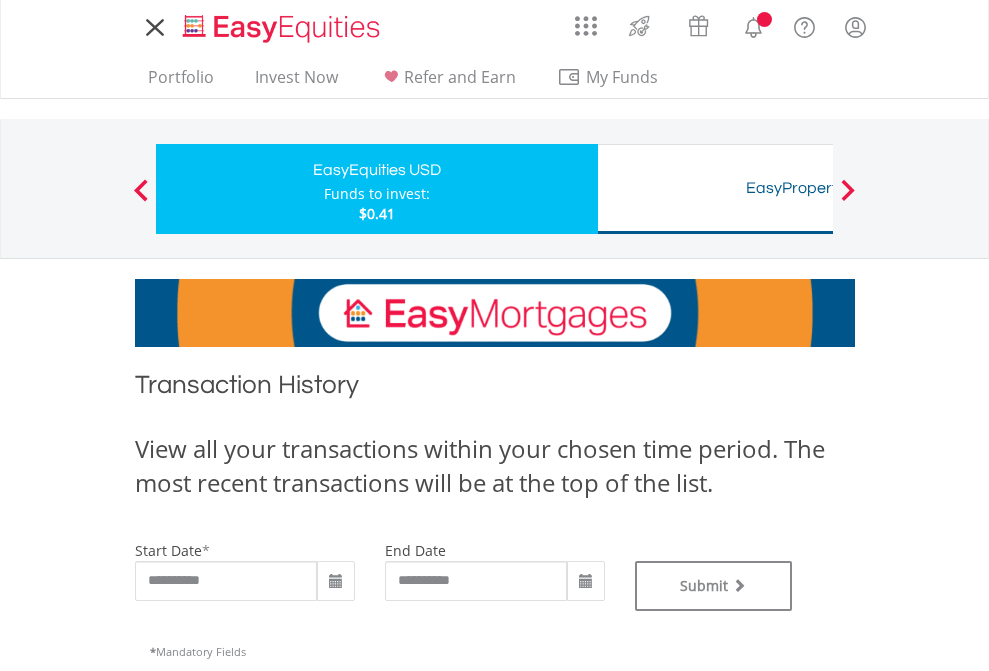 scroll, scrollTop: 0, scrollLeft: 0, axis: both 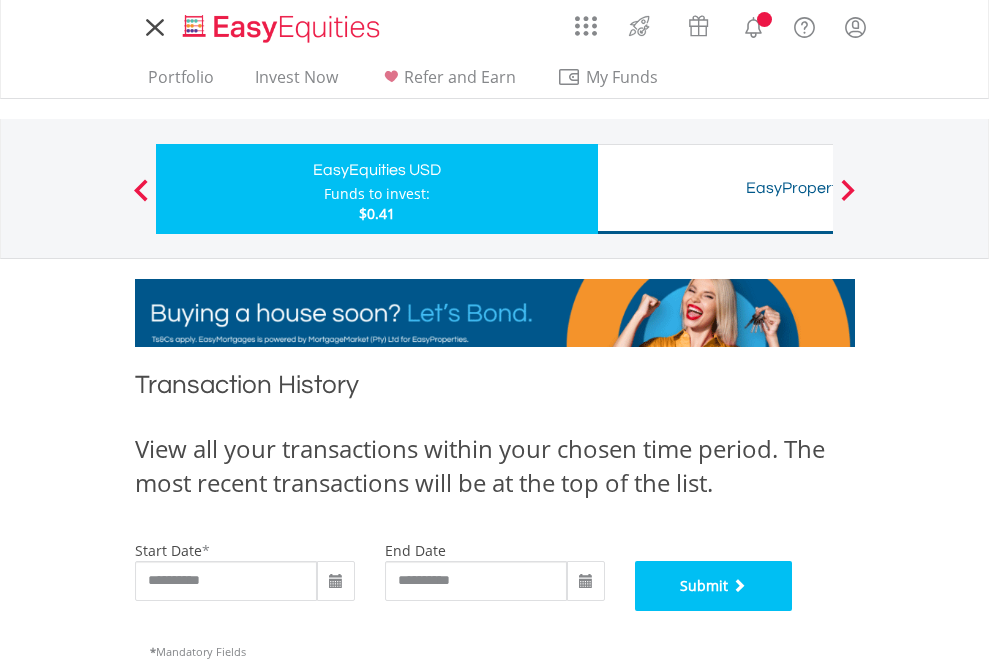 click on "Submit" at bounding box center [714, 586] 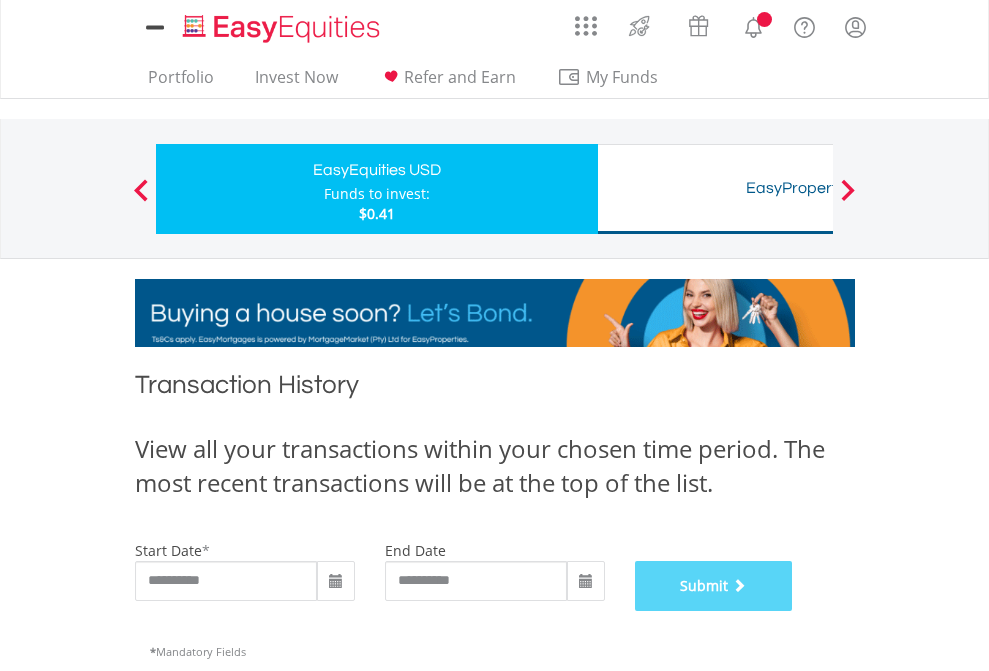 scroll, scrollTop: 811, scrollLeft: 0, axis: vertical 